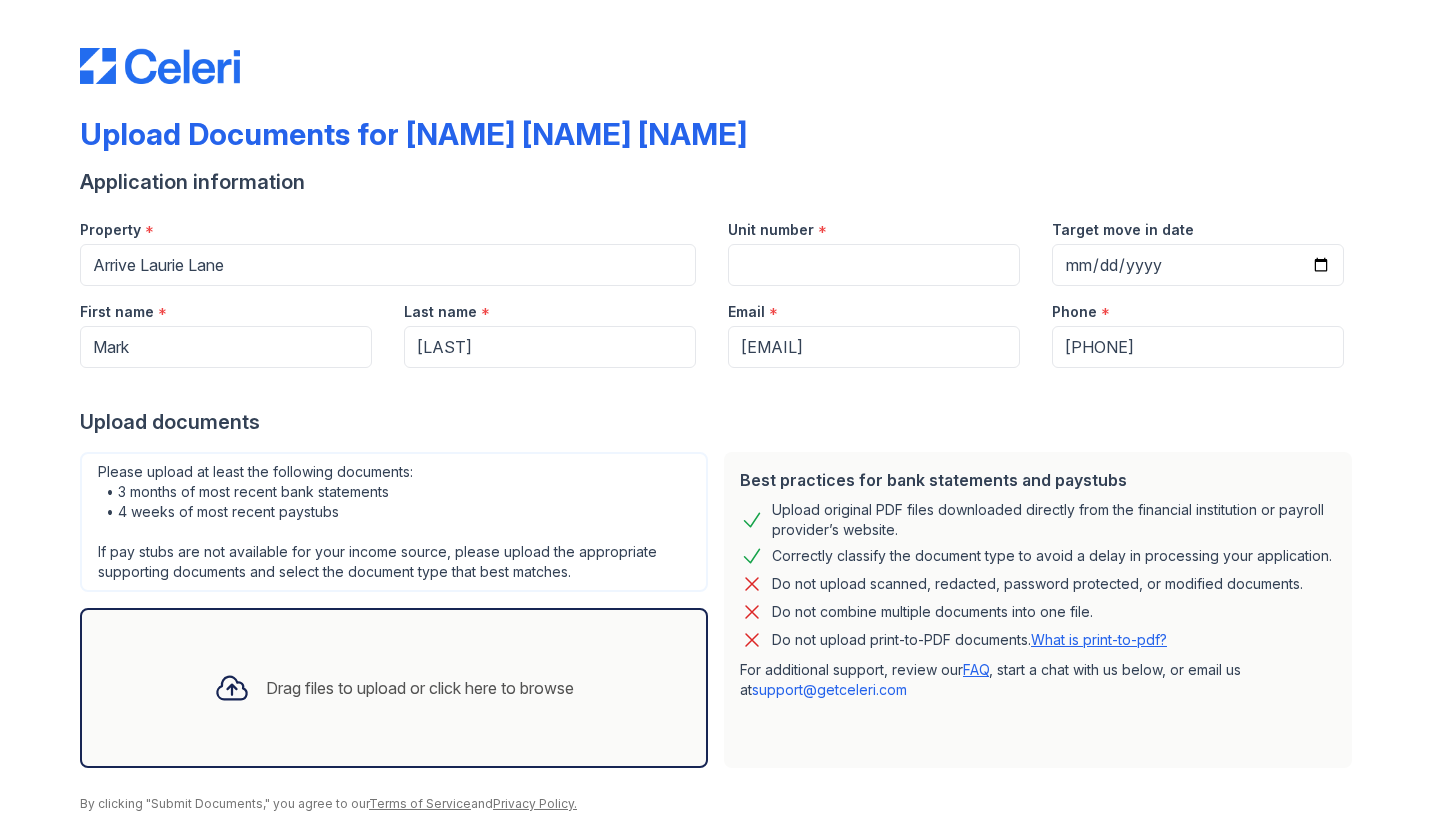 scroll, scrollTop: 0, scrollLeft: 0, axis: both 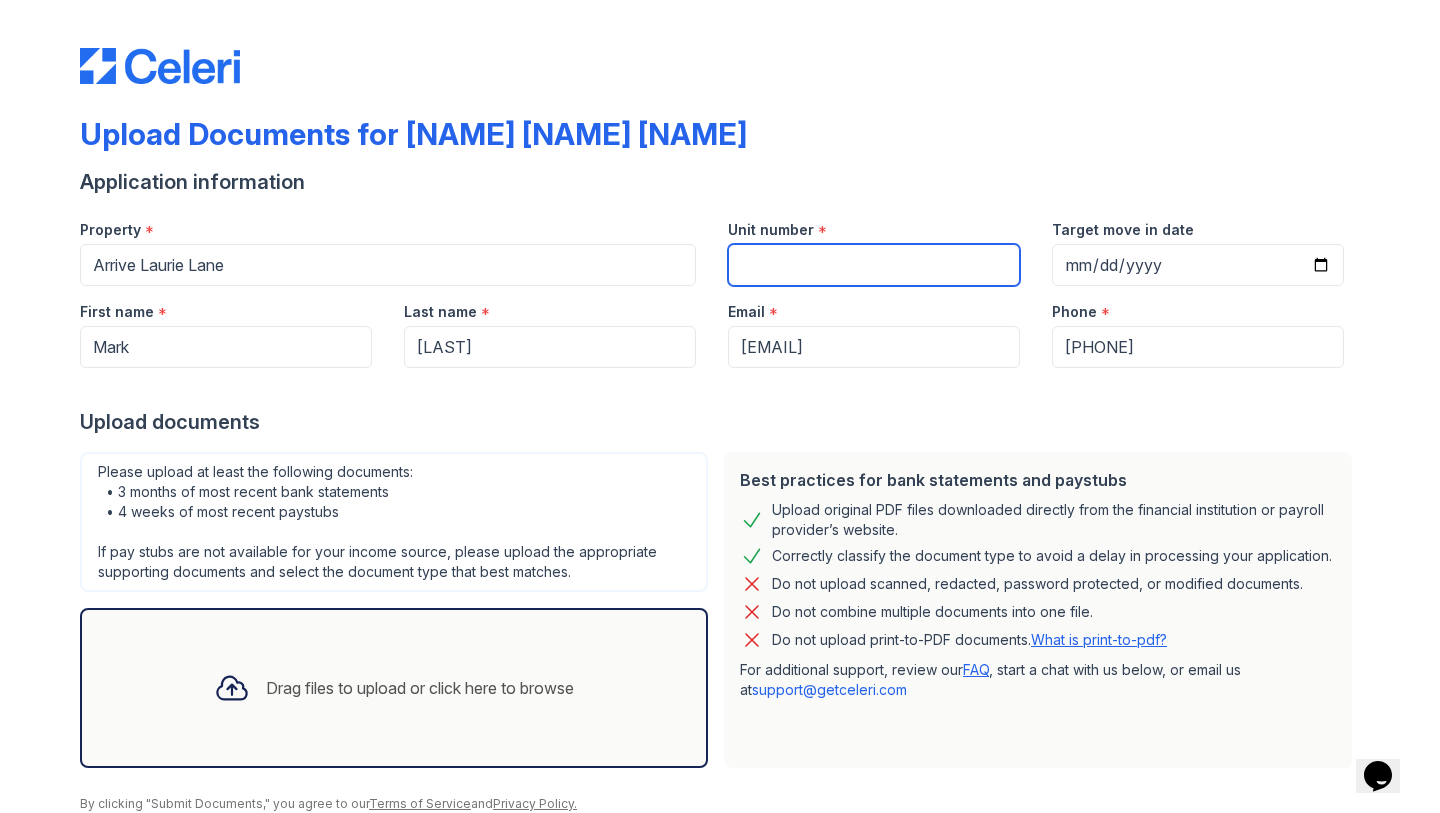 click on "Unit number" at bounding box center [874, 265] 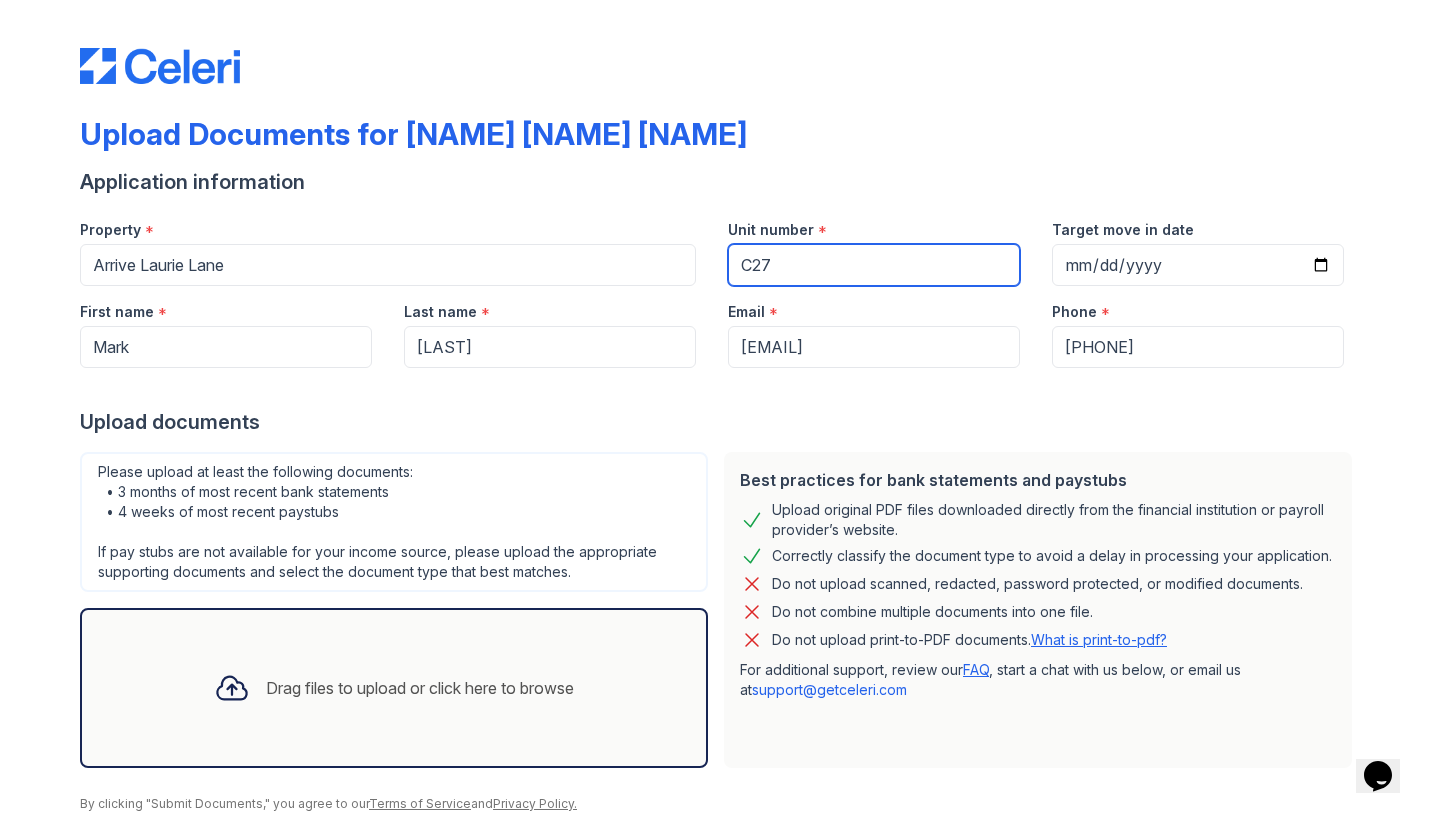 type on "C27" 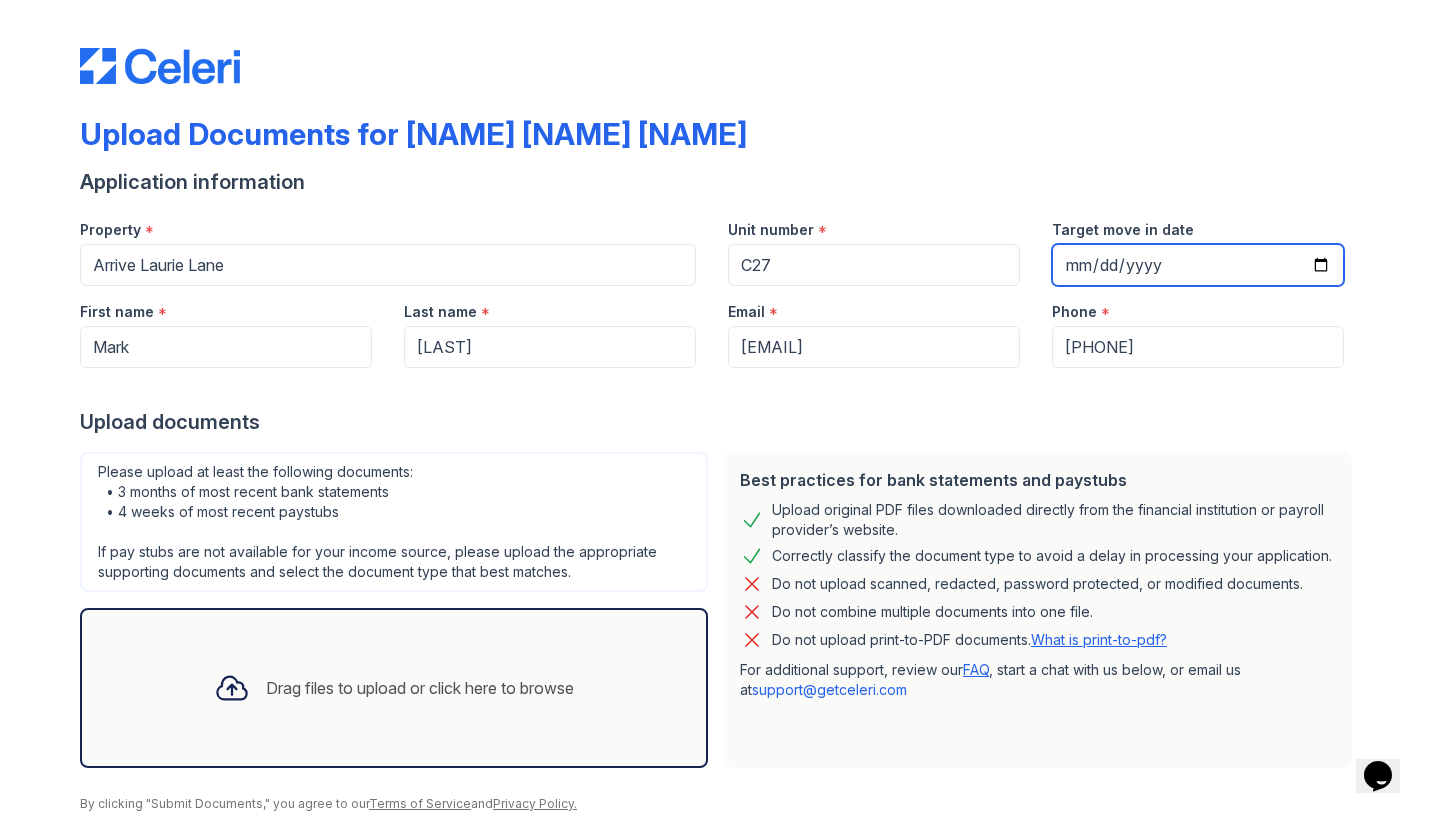click on "Target move in date" at bounding box center [1198, 265] 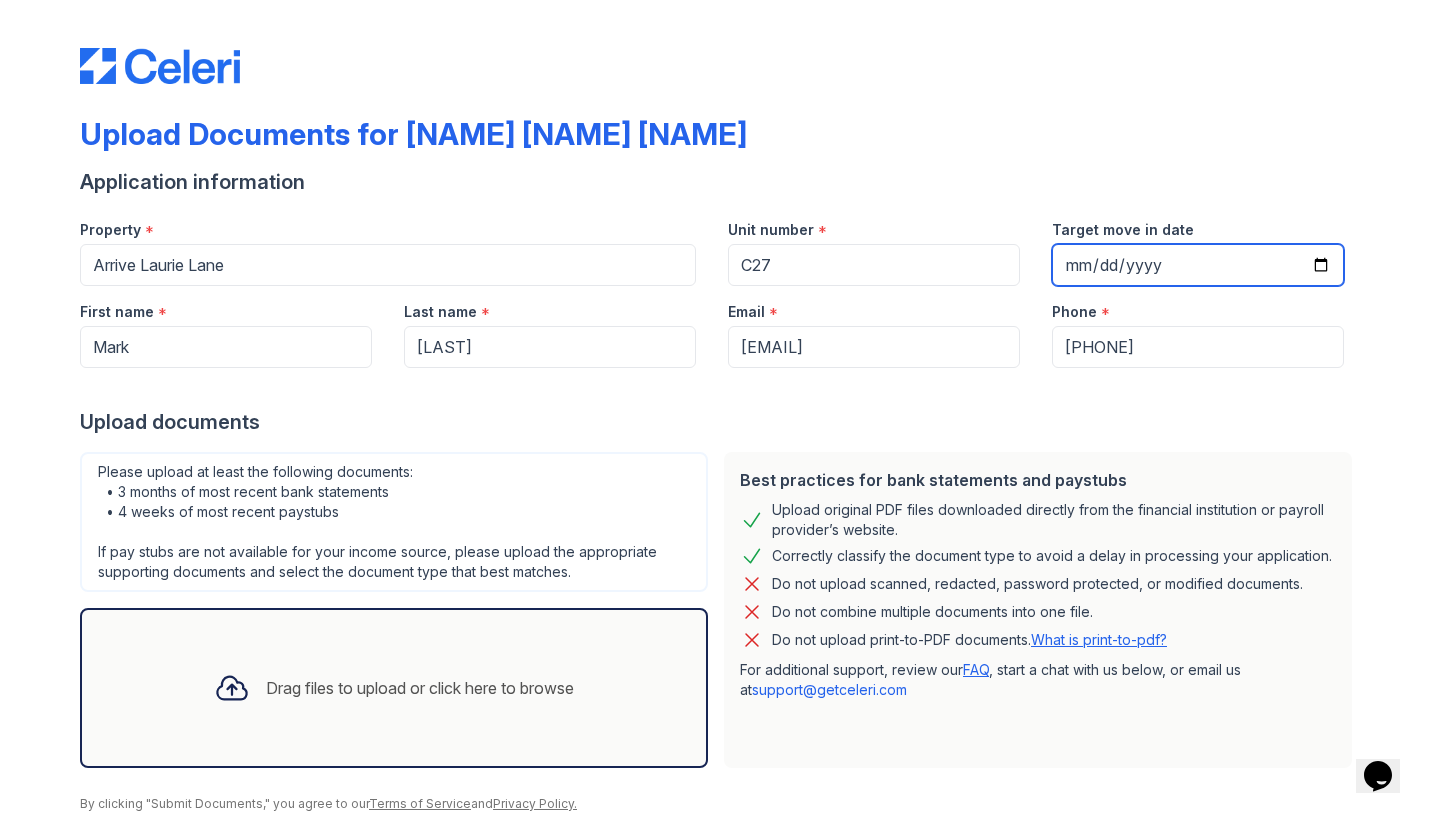 click on "Target move in date" at bounding box center [1198, 265] 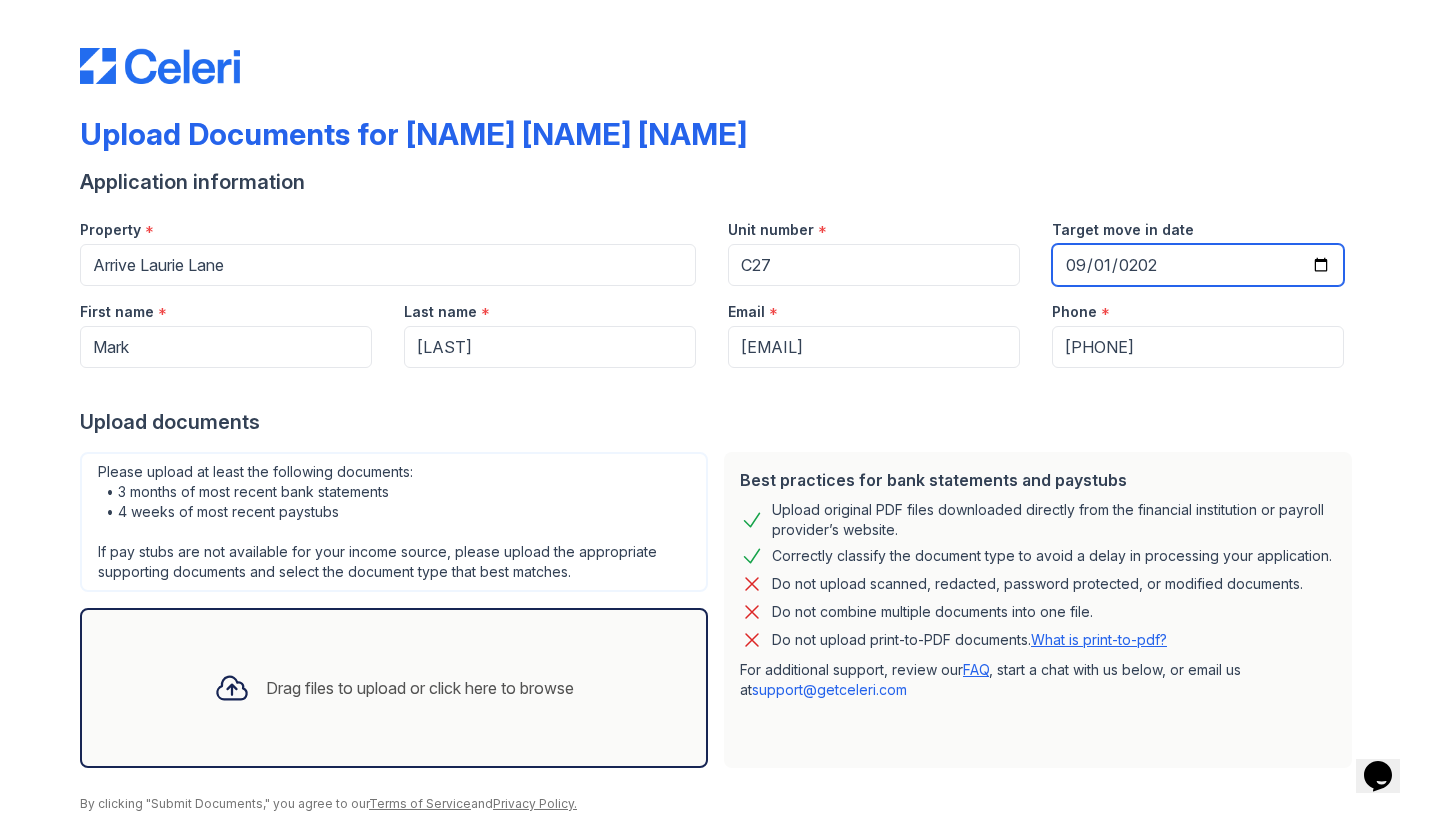 type on "2025-09-01" 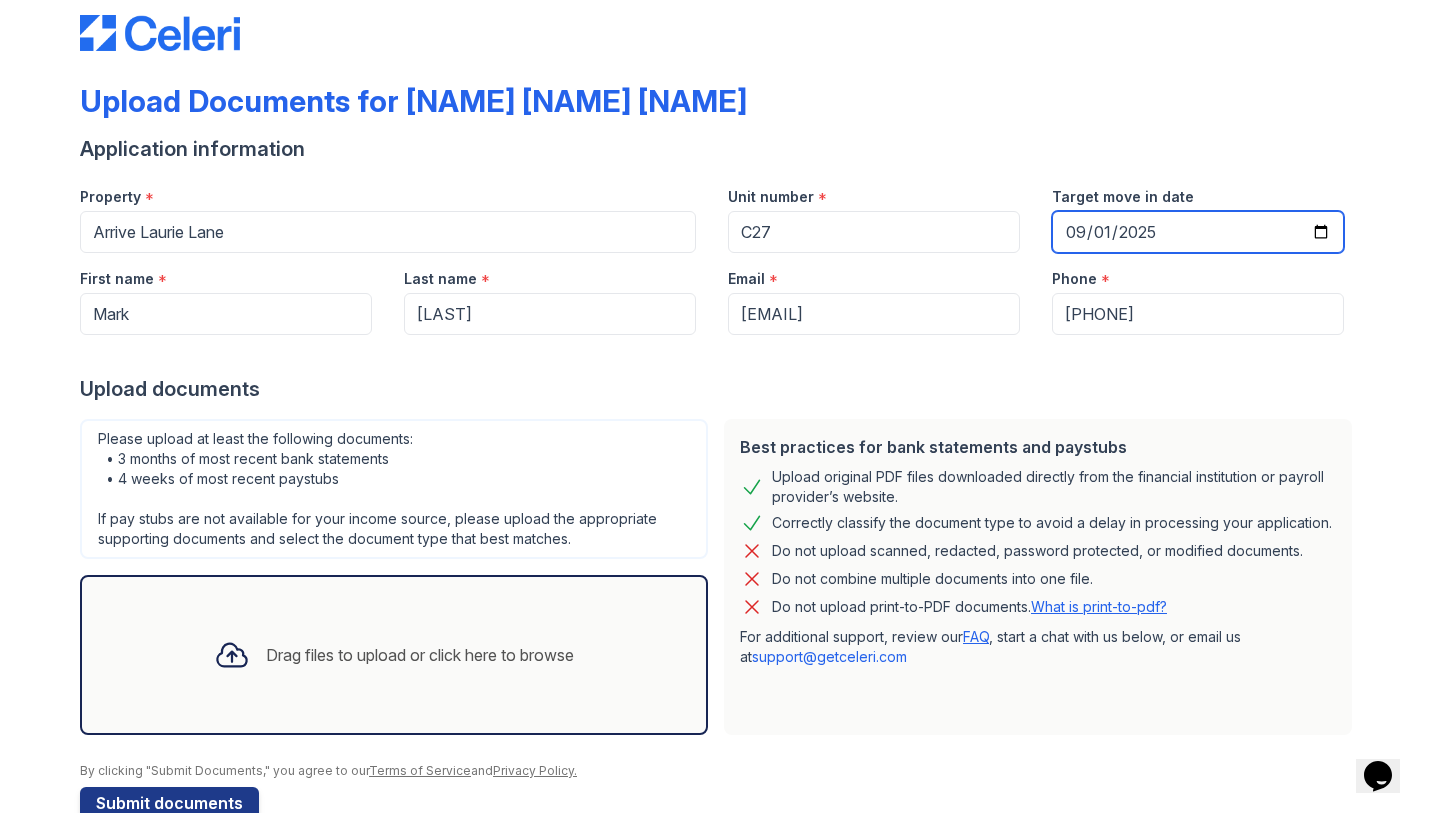 scroll, scrollTop: 76, scrollLeft: 0, axis: vertical 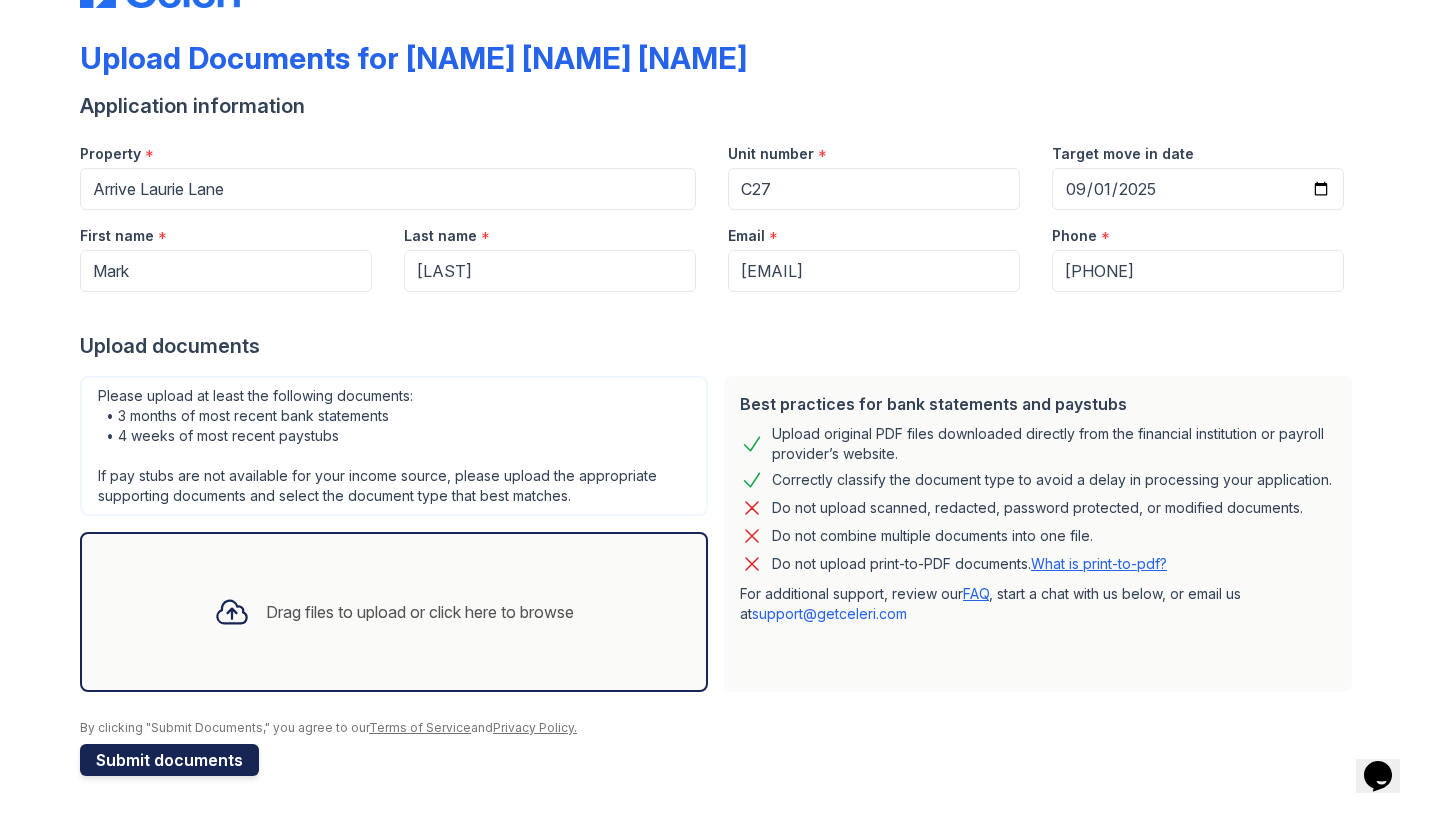 click on "Submit documents" at bounding box center [169, 760] 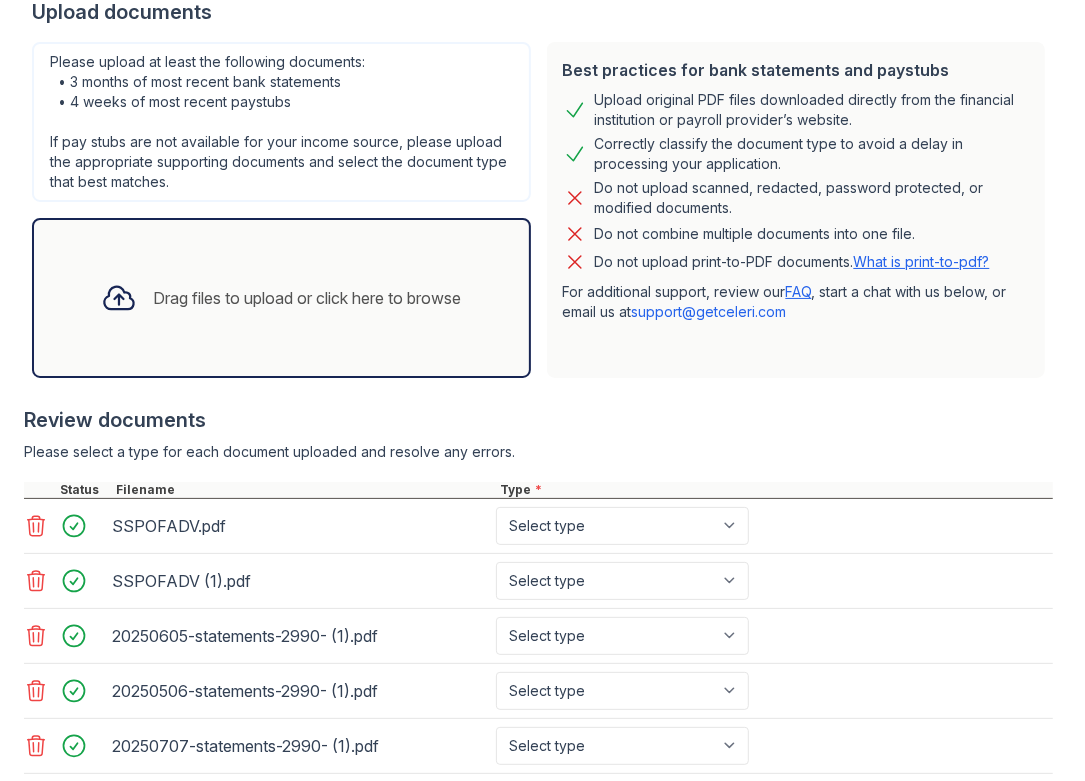 scroll, scrollTop: 507, scrollLeft: 0, axis: vertical 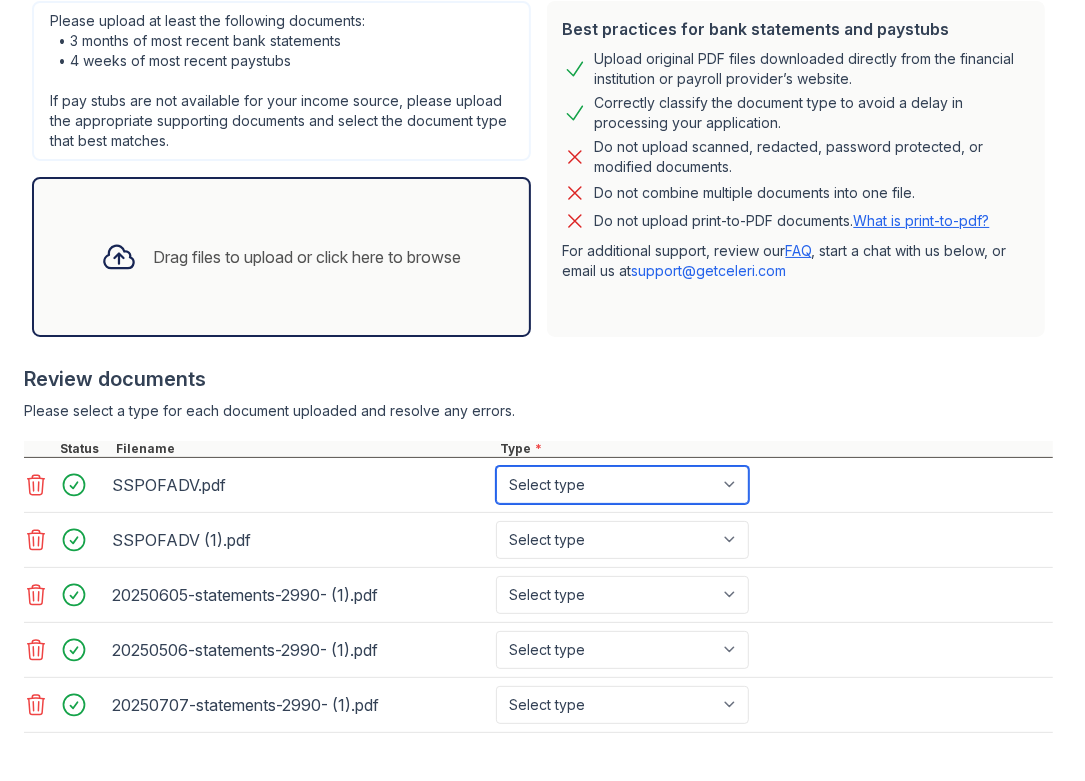 click on "Select type
Paystub
Bank Statement
Offer Letter
Tax Documents
Benefit Award Letter
Investment Account Statement
Other" at bounding box center [622, 485] 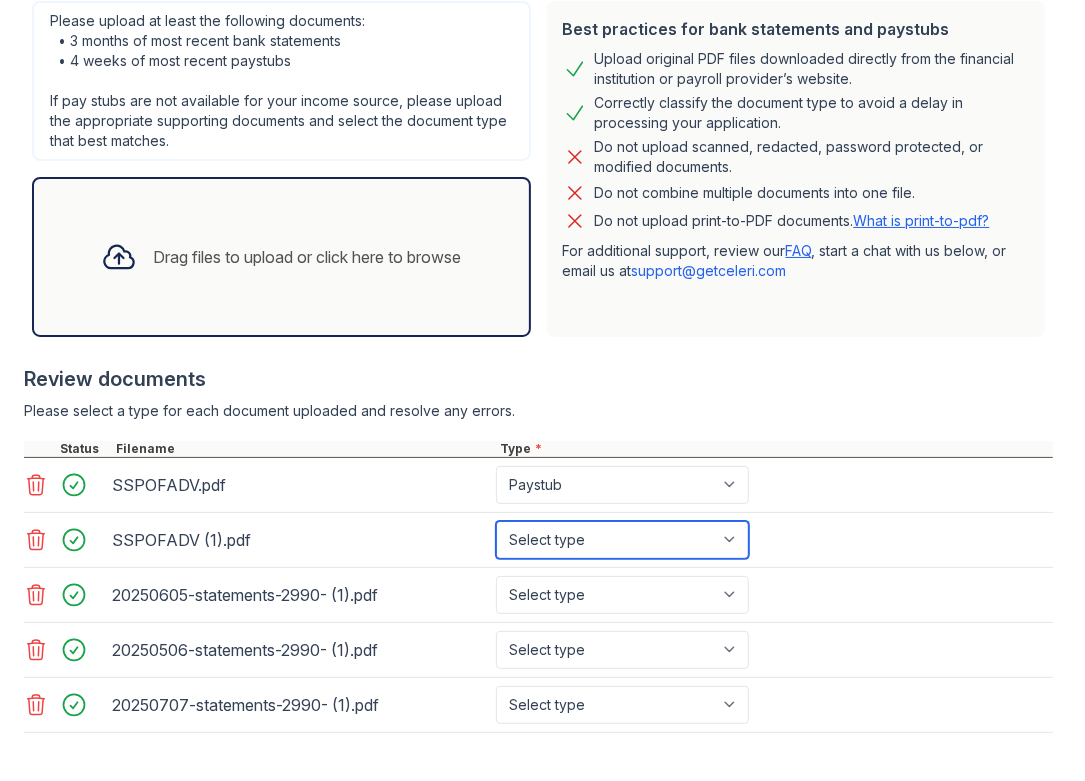 click on "Select type
Paystub
Bank Statement
Offer Letter
Tax Documents
Benefit Award Letter
Investment Account Statement
Other" at bounding box center (622, 540) 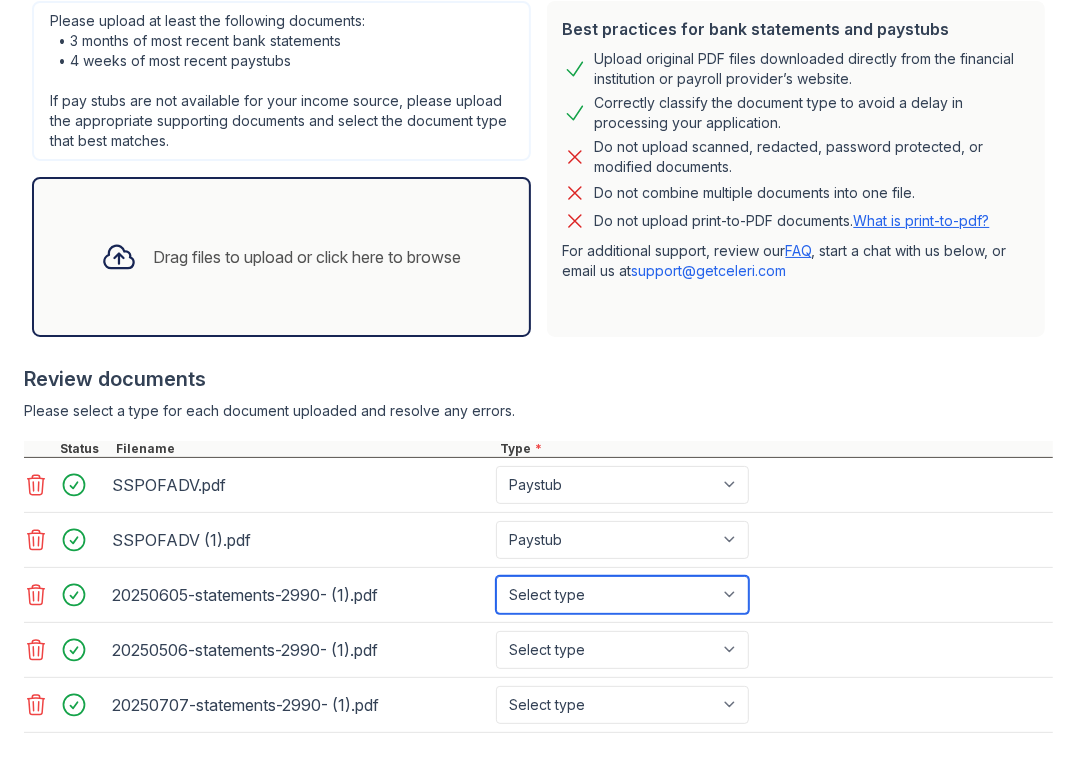 click on "Select type
Paystub
Bank Statement
Offer Letter
Tax Documents
Benefit Award Letter
Investment Account Statement
Other" at bounding box center (622, 595) 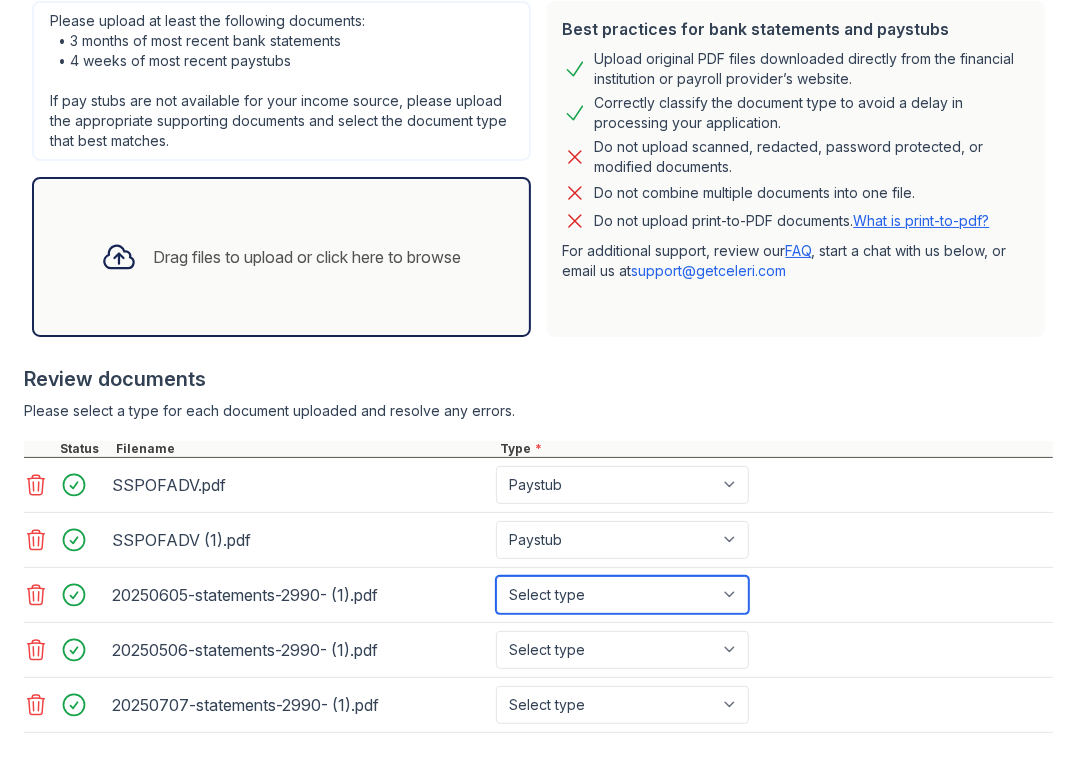 select on "bank_statement" 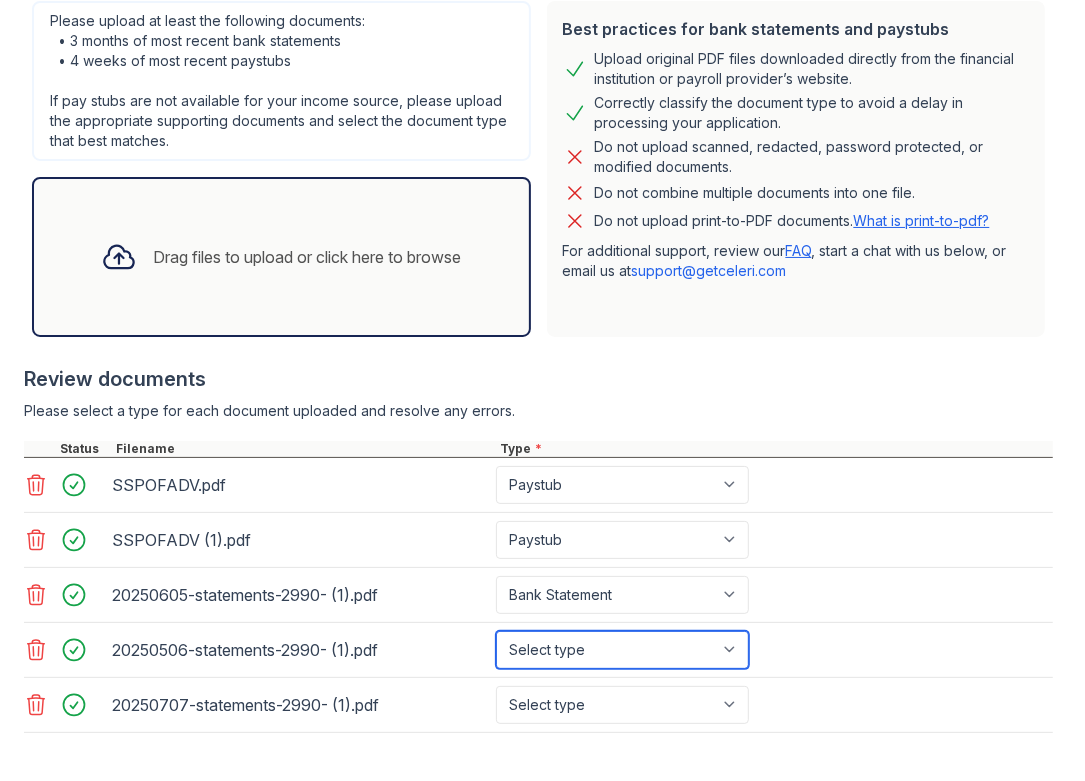 click on "Select type
Paystub
Bank Statement
Offer Letter
Tax Documents
Benefit Award Letter
Investment Account Statement
Other" at bounding box center [622, 650] 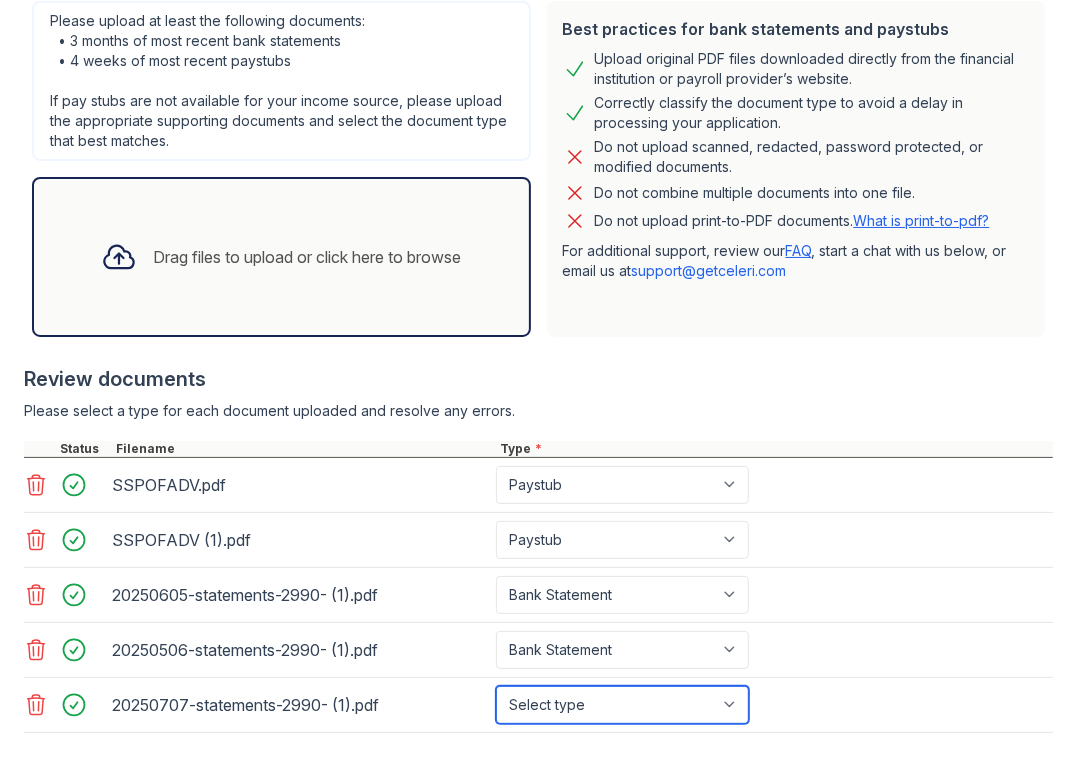 click on "Select type
Paystub
Bank Statement
Offer Letter
Tax Documents
Benefit Award Letter
Investment Account Statement
Other" at bounding box center (622, 705) 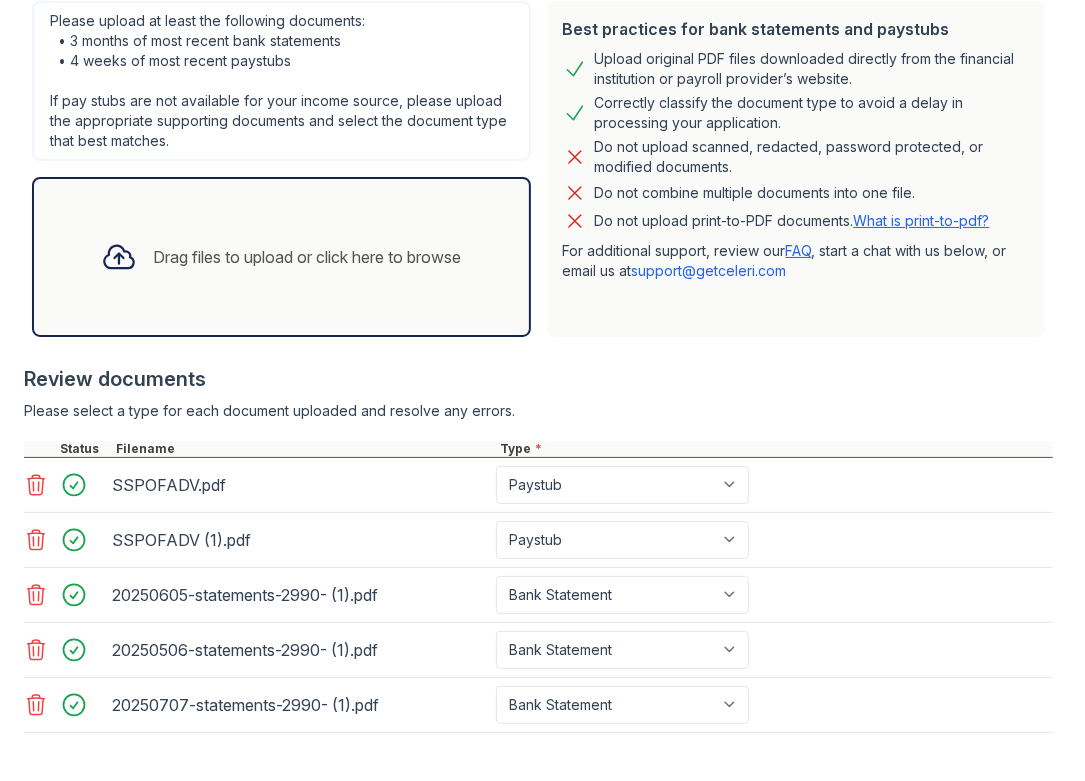click on "20250605-statements-2990- (1).pdf
Select type
Paystub
Bank Statement
Offer Letter
Tax Documents
Benefit Award Letter
Investment Account Statement
Other" at bounding box center [538, 595] 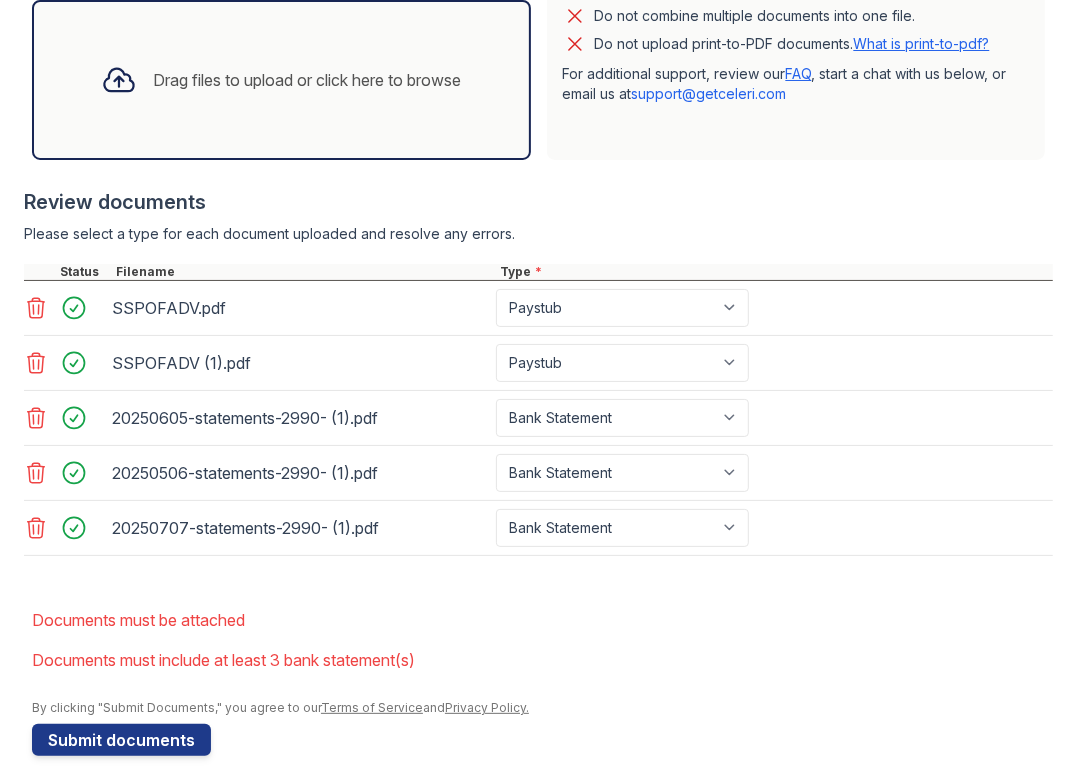 scroll, scrollTop: 692, scrollLeft: 0, axis: vertical 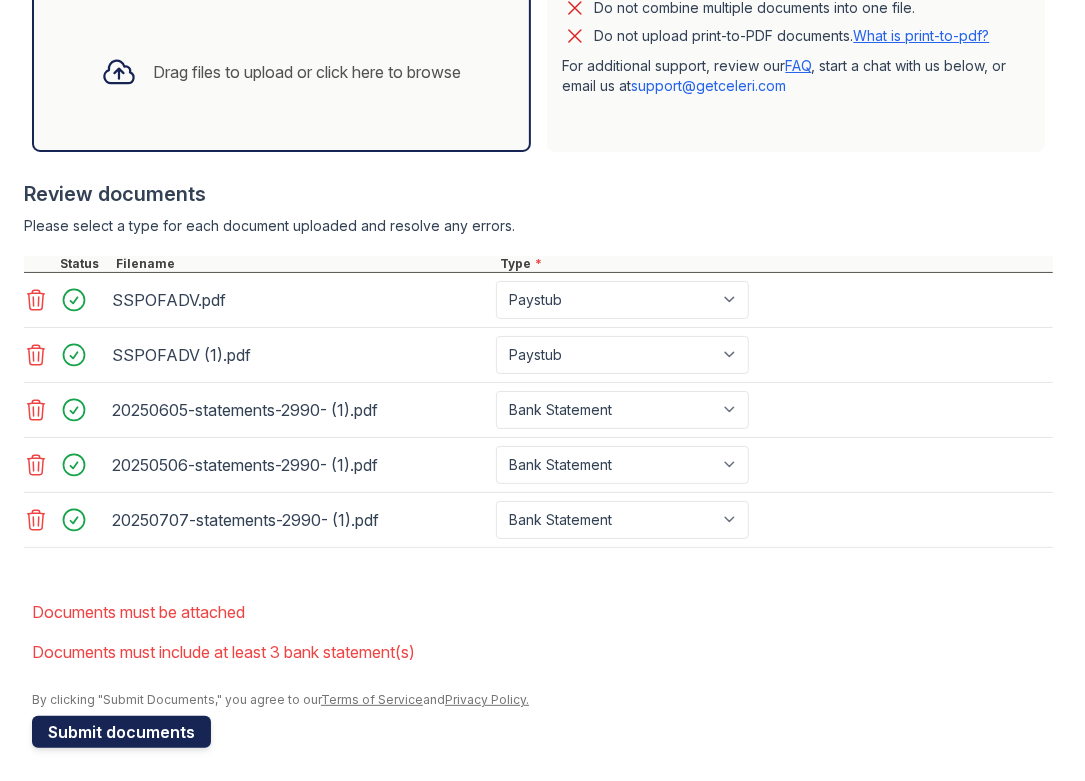 click on "Submit documents" at bounding box center (121, 732) 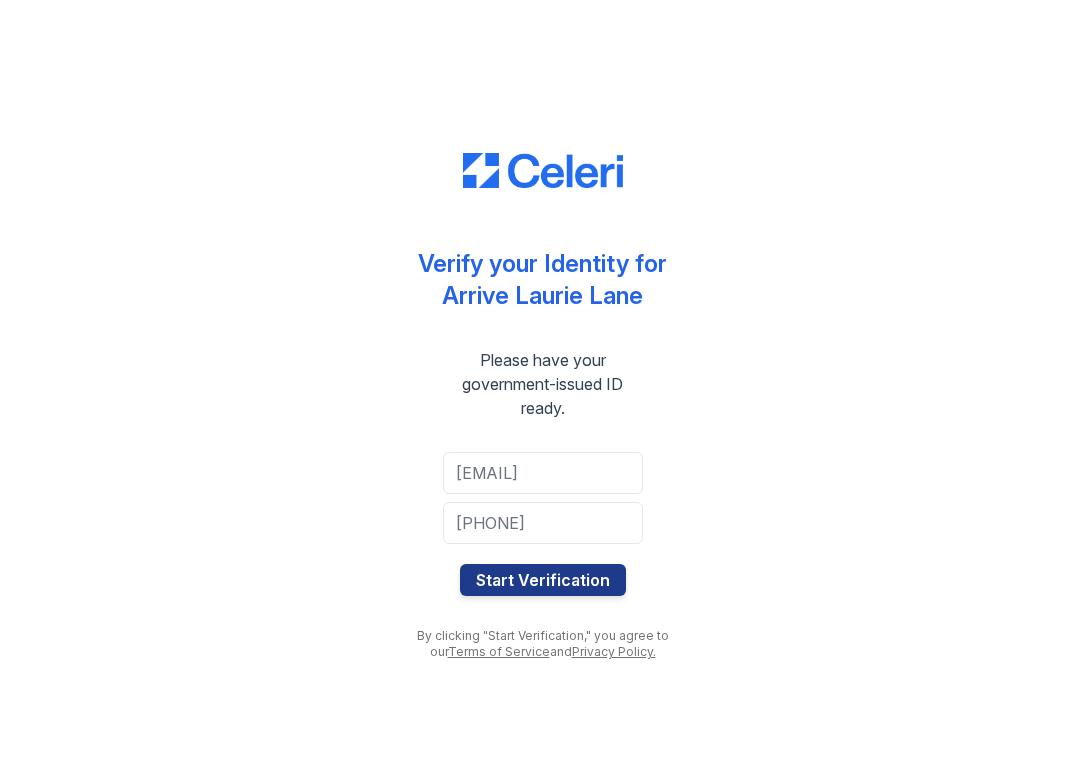 scroll, scrollTop: 0, scrollLeft: 0, axis: both 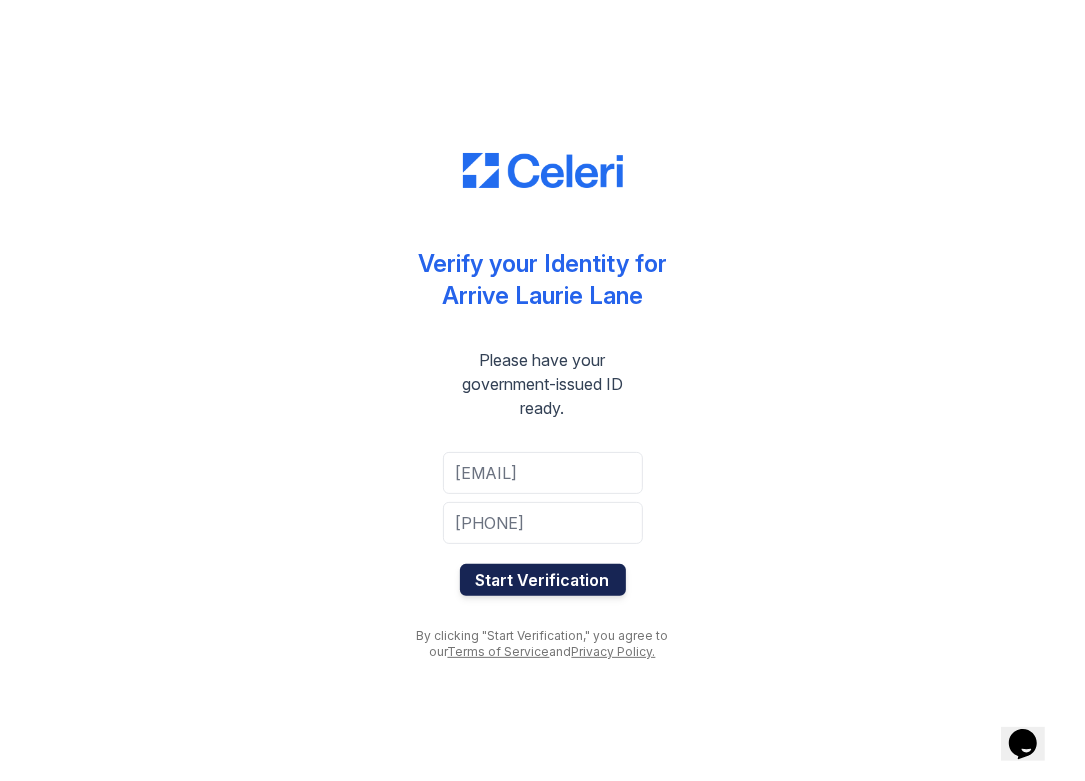 click on "Start Verification" at bounding box center [543, 580] 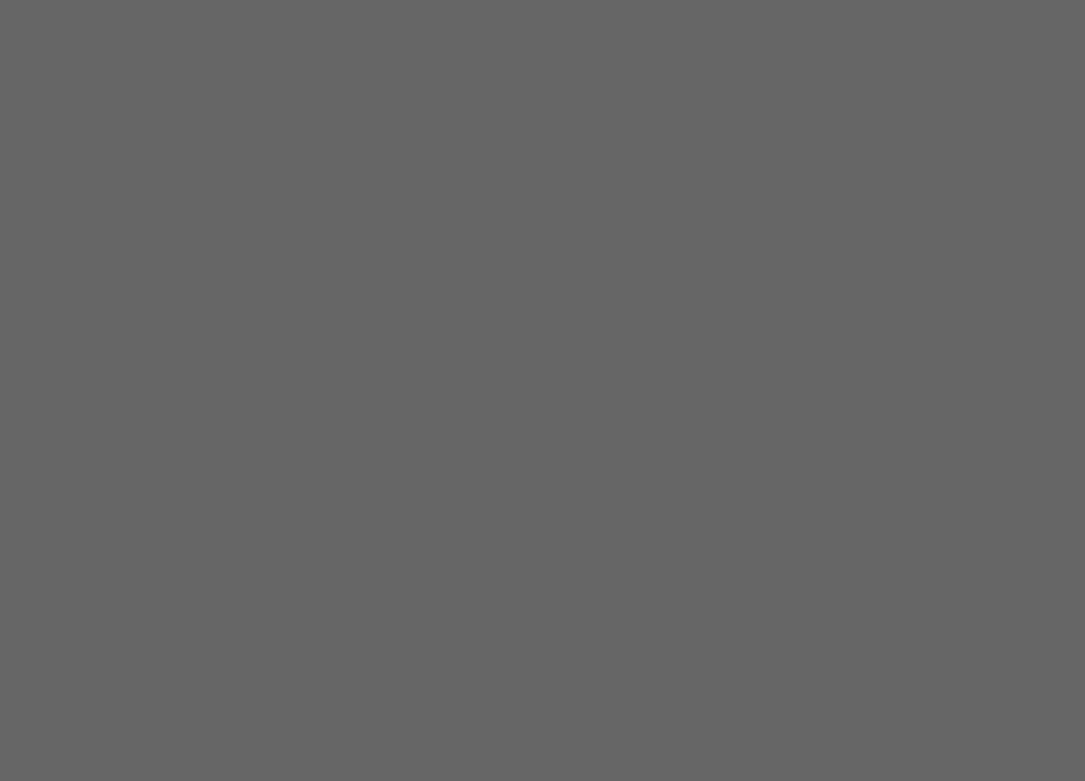 scroll, scrollTop: 0, scrollLeft: 0, axis: both 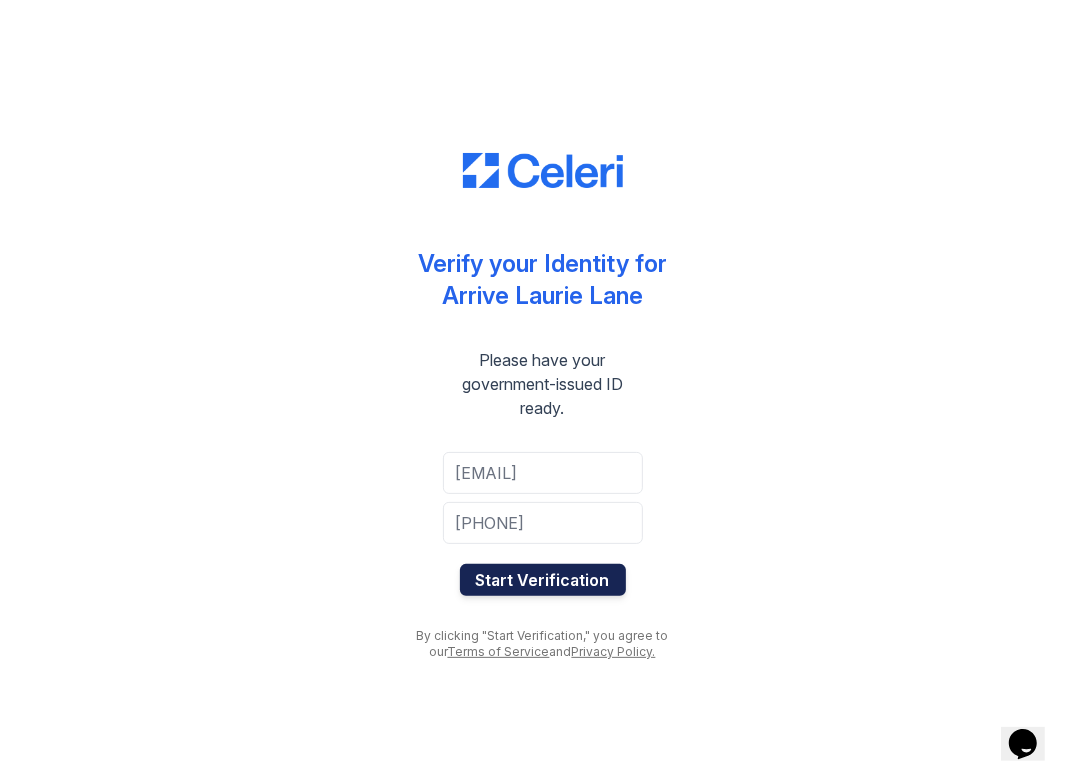 click on "Start Verification" at bounding box center [543, 580] 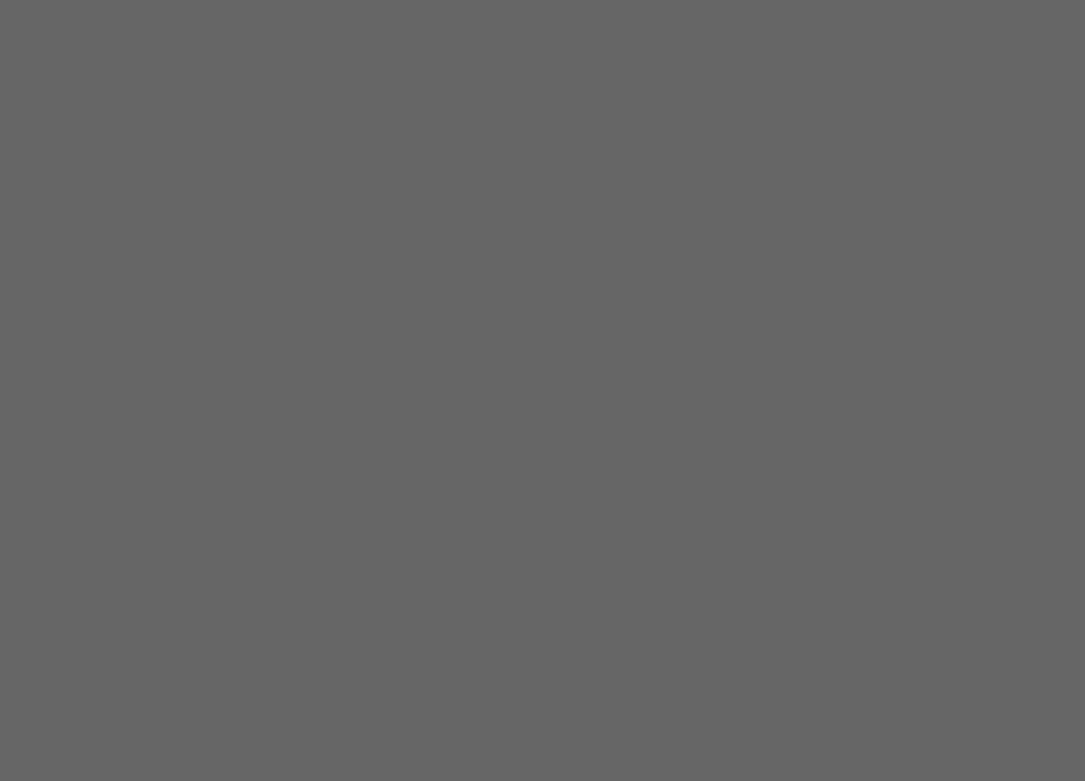 scroll, scrollTop: 0, scrollLeft: 0, axis: both 